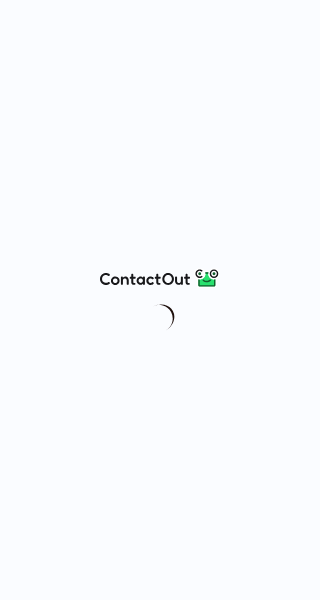 scroll, scrollTop: 0, scrollLeft: 0, axis: both 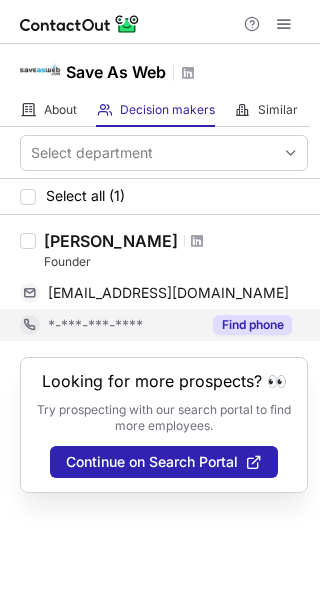 click on "Find phone" at bounding box center (252, 325) 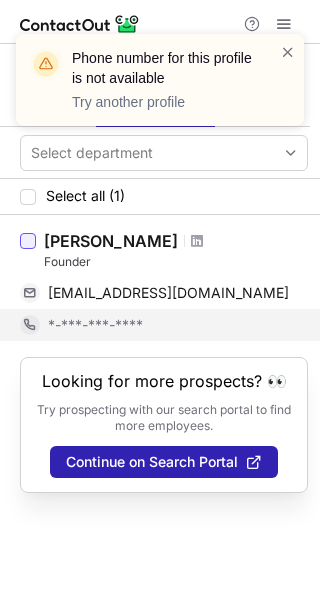 click at bounding box center (28, 241) 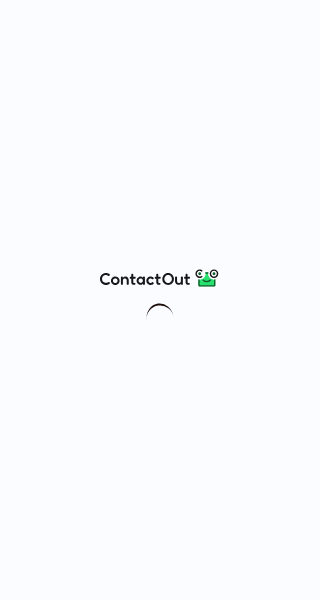 scroll, scrollTop: 0, scrollLeft: 0, axis: both 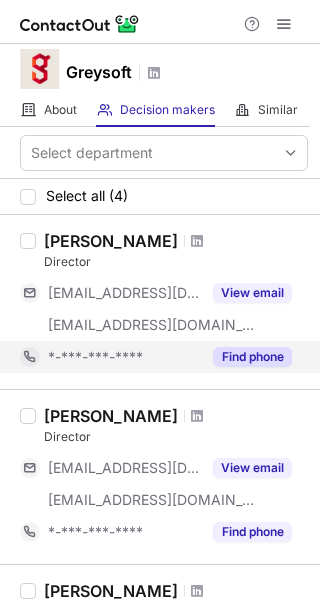 click on "Find phone" at bounding box center [252, 357] 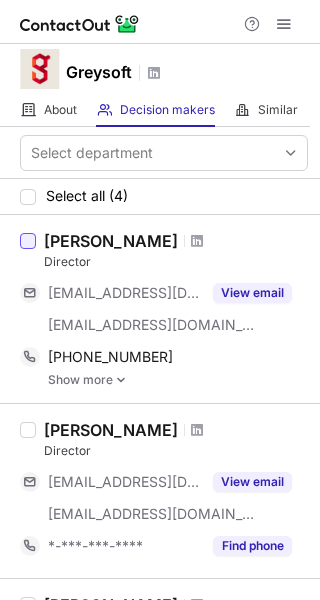 click at bounding box center (28, 241) 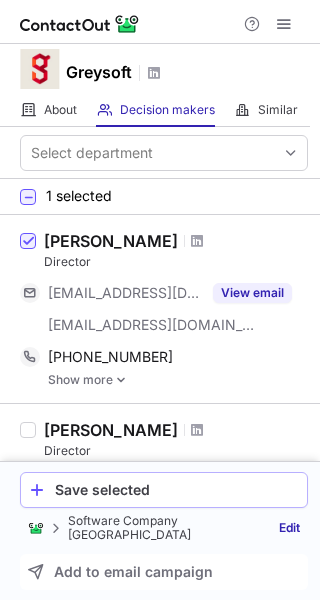 click on "Save selected" at bounding box center [177, 490] 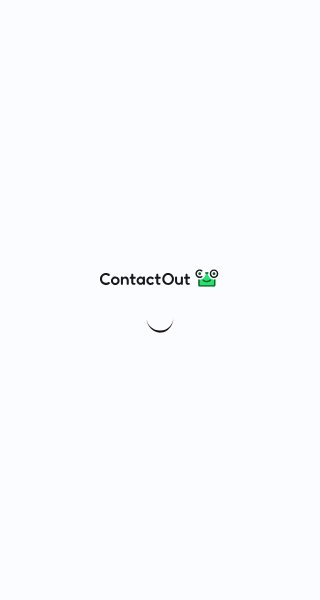 scroll, scrollTop: 0, scrollLeft: 0, axis: both 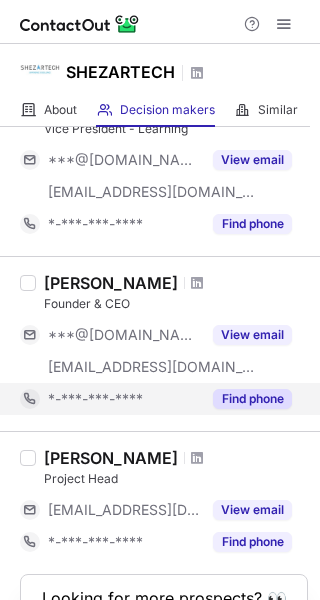click on "Find phone" at bounding box center [252, 399] 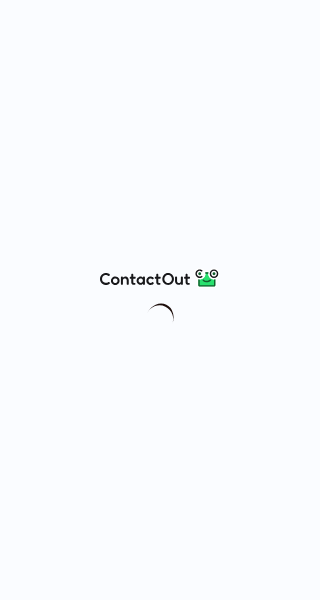 scroll, scrollTop: 0, scrollLeft: 0, axis: both 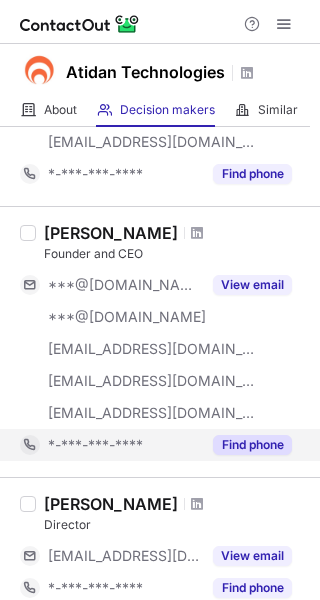 click on "Find phone" at bounding box center [252, 445] 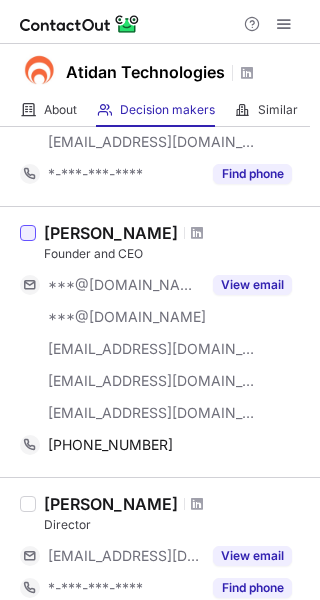 drag, startPoint x: 29, startPoint y: 235, endPoint x: 49, endPoint y: 259, distance: 31.241 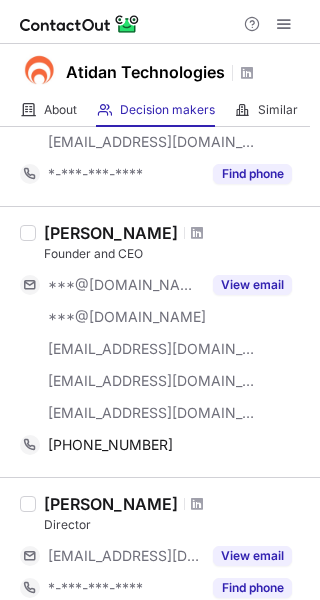 click at bounding box center [28, 233] 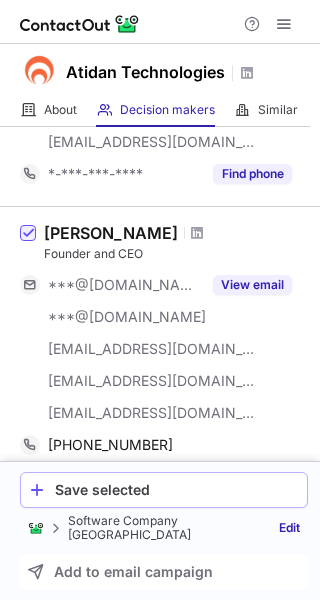 click on "Save selected" at bounding box center [177, 490] 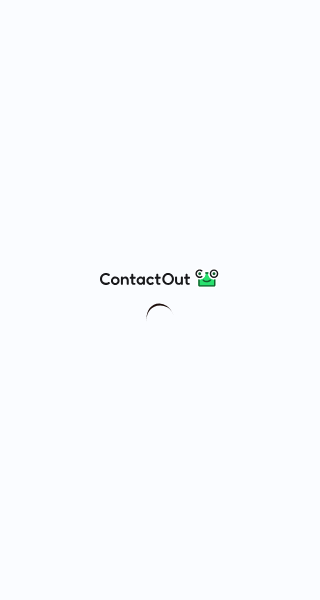 scroll, scrollTop: 0, scrollLeft: 0, axis: both 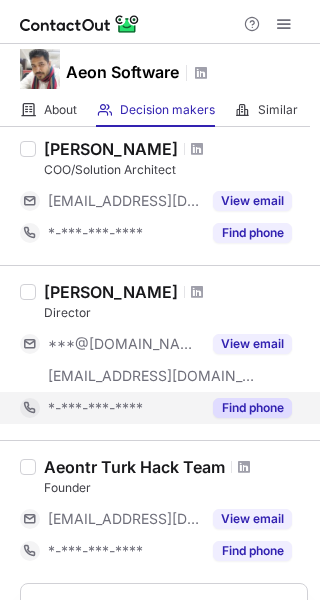 drag, startPoint x: 251, startPoint y: 545, endPoint x: 265, endPoint y: 399, distance: 146.6697 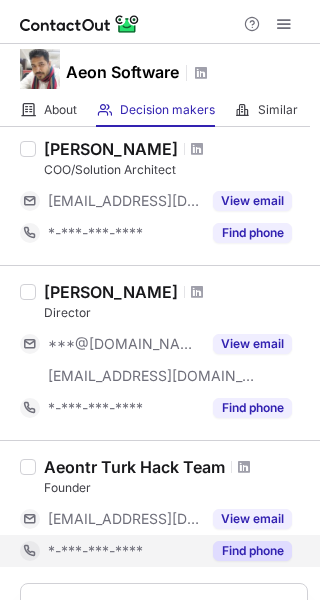 click on "Find phone" at bounding box center (252, 551) 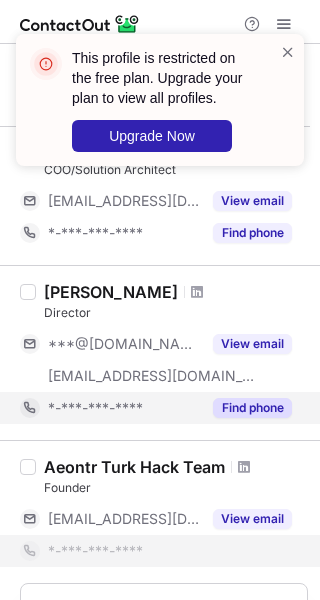 click on "Find phone" at bounding box center [252, 408] 